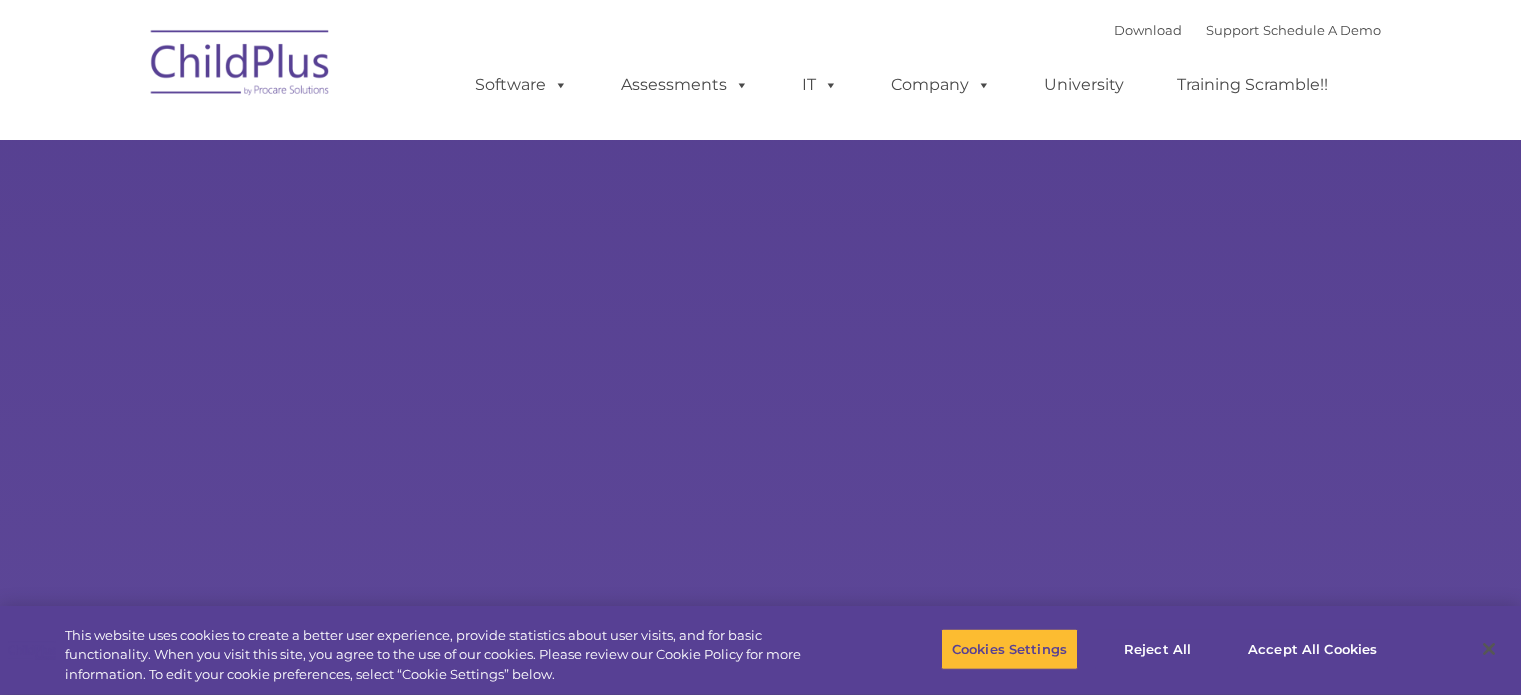 scroll, scrollTop: 0, scrollLeft: 0, axis: both 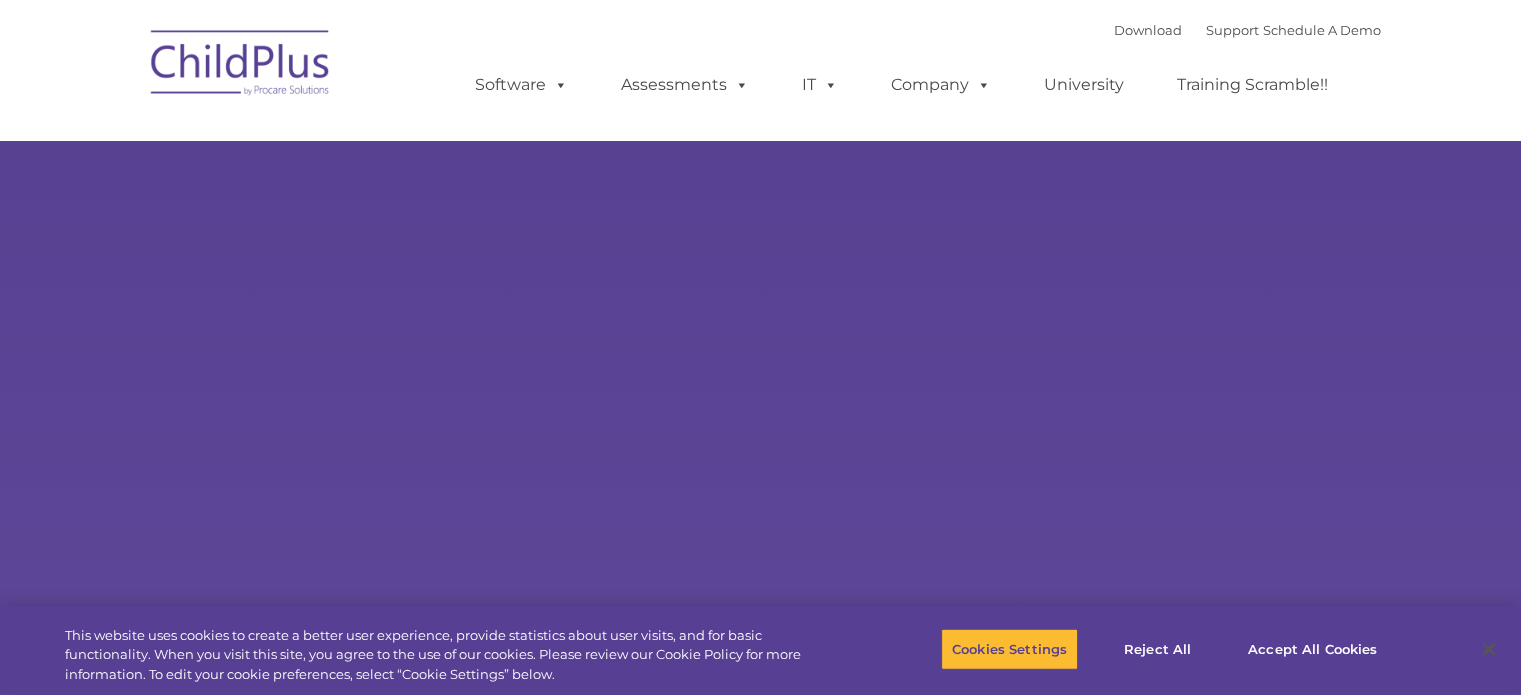 select on "MEDIUM" 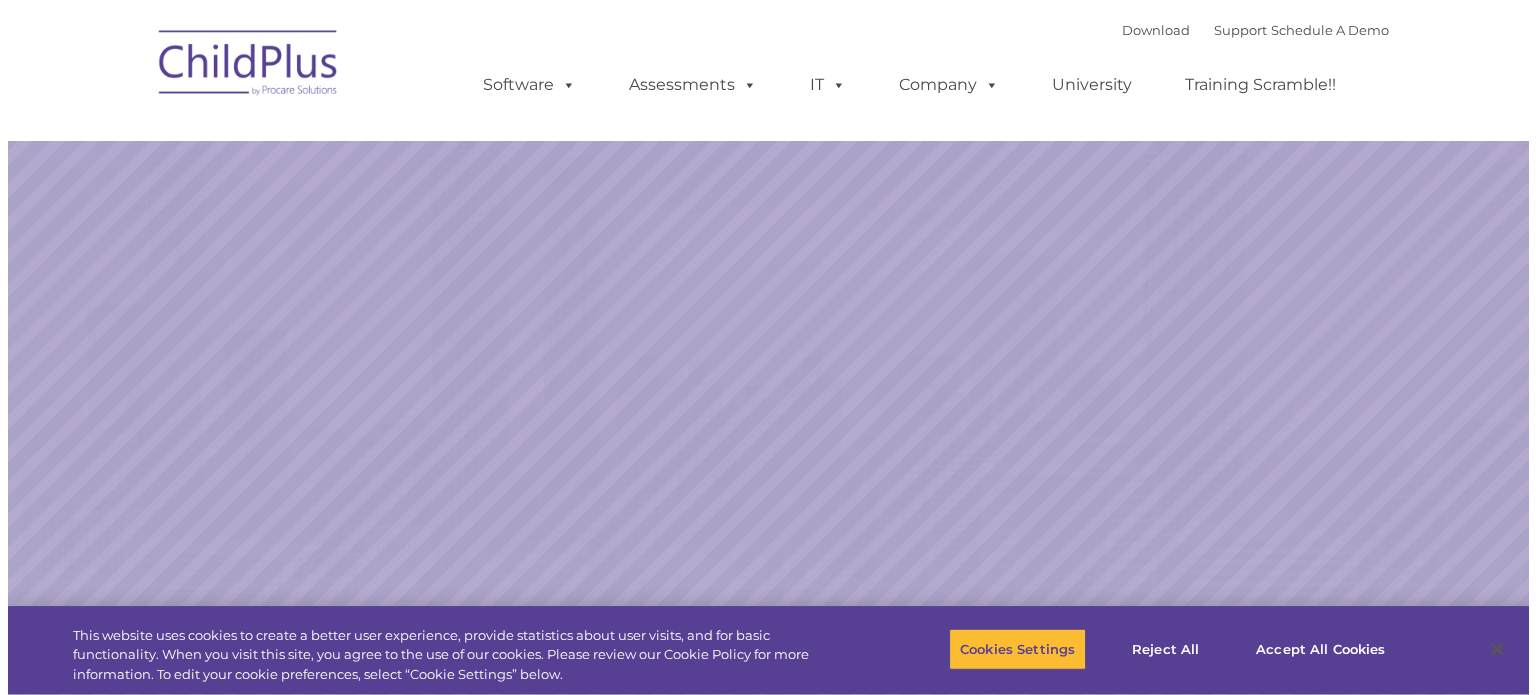 scroll, scrollTop: 0, scrollLeft: 0, axis: both 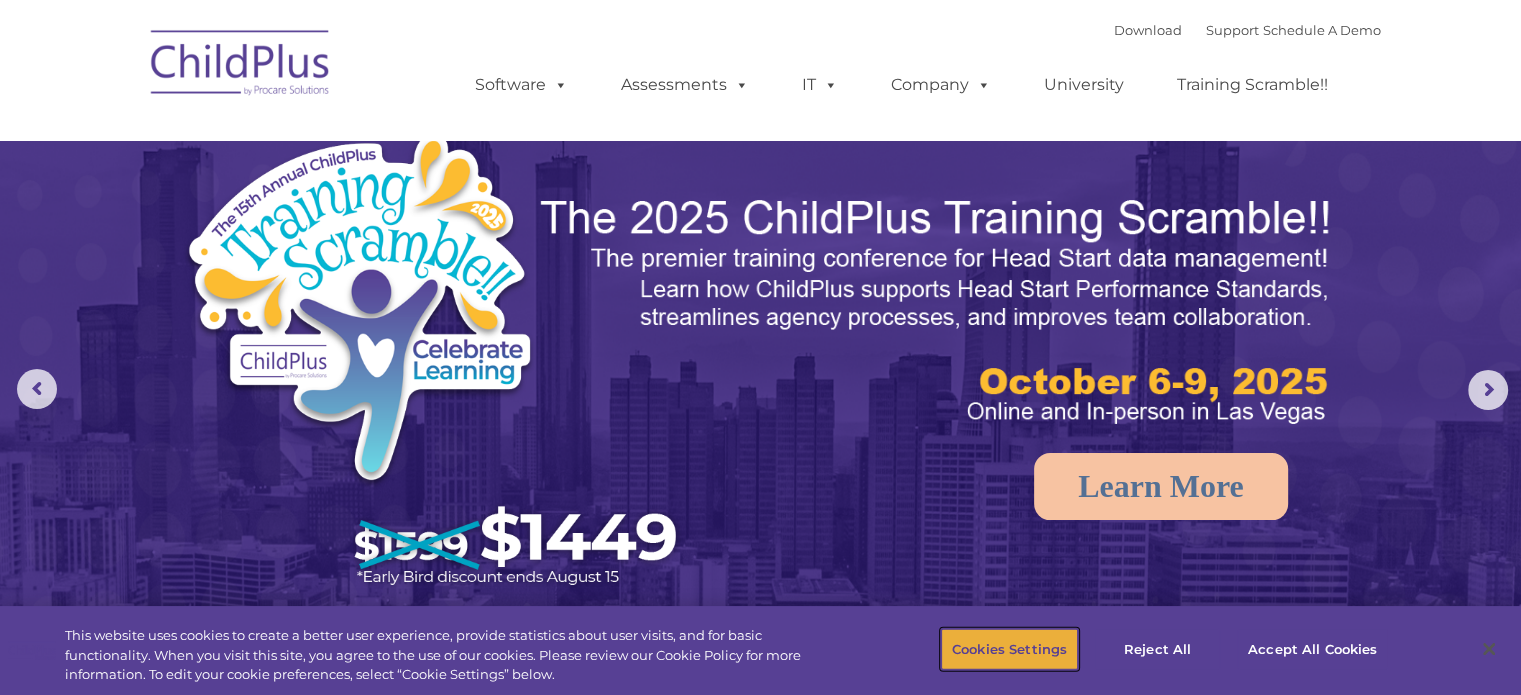 click on "Cookies Settings" at bounding box center (1009, 649) 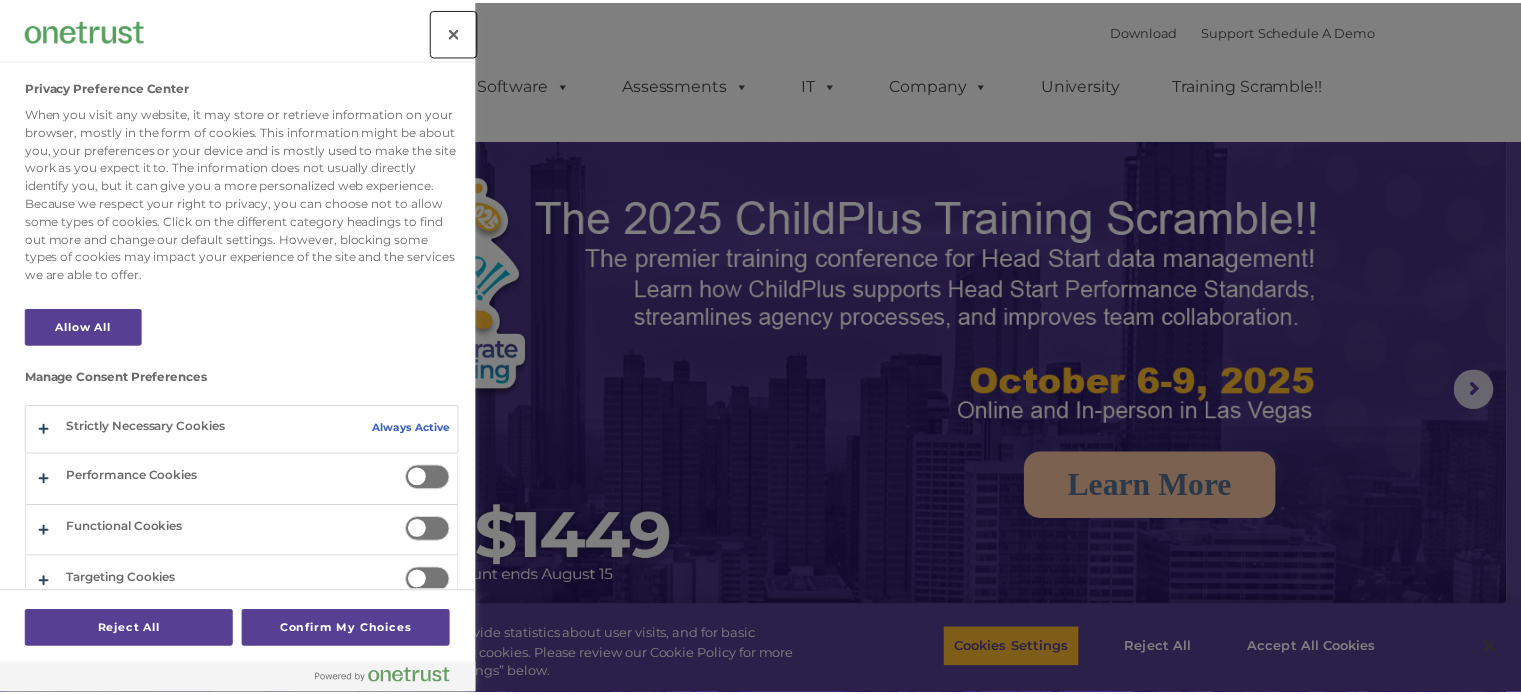 scroll, scrollTop: 17, scrollLeft: 0, axis: vertical 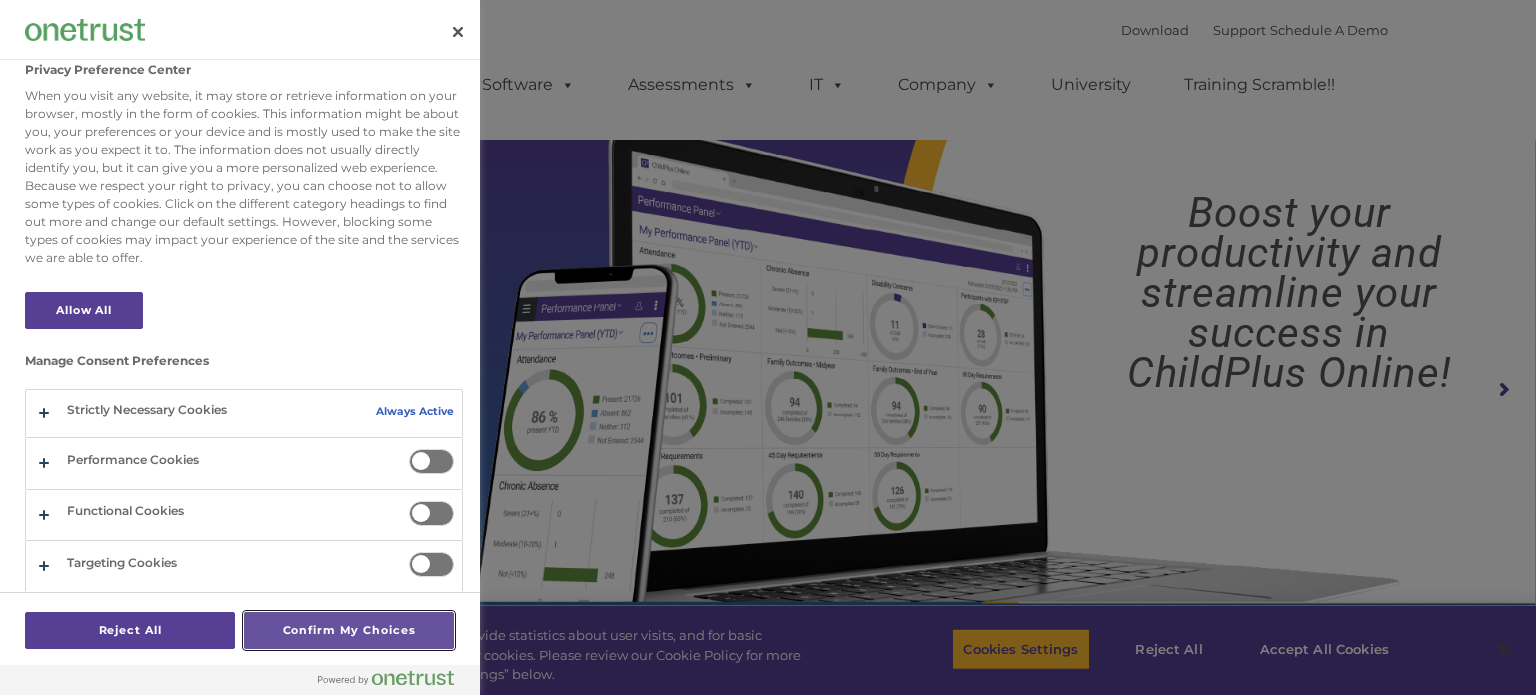 click on "Confirm My Choices" at bounding box center [349, 630] 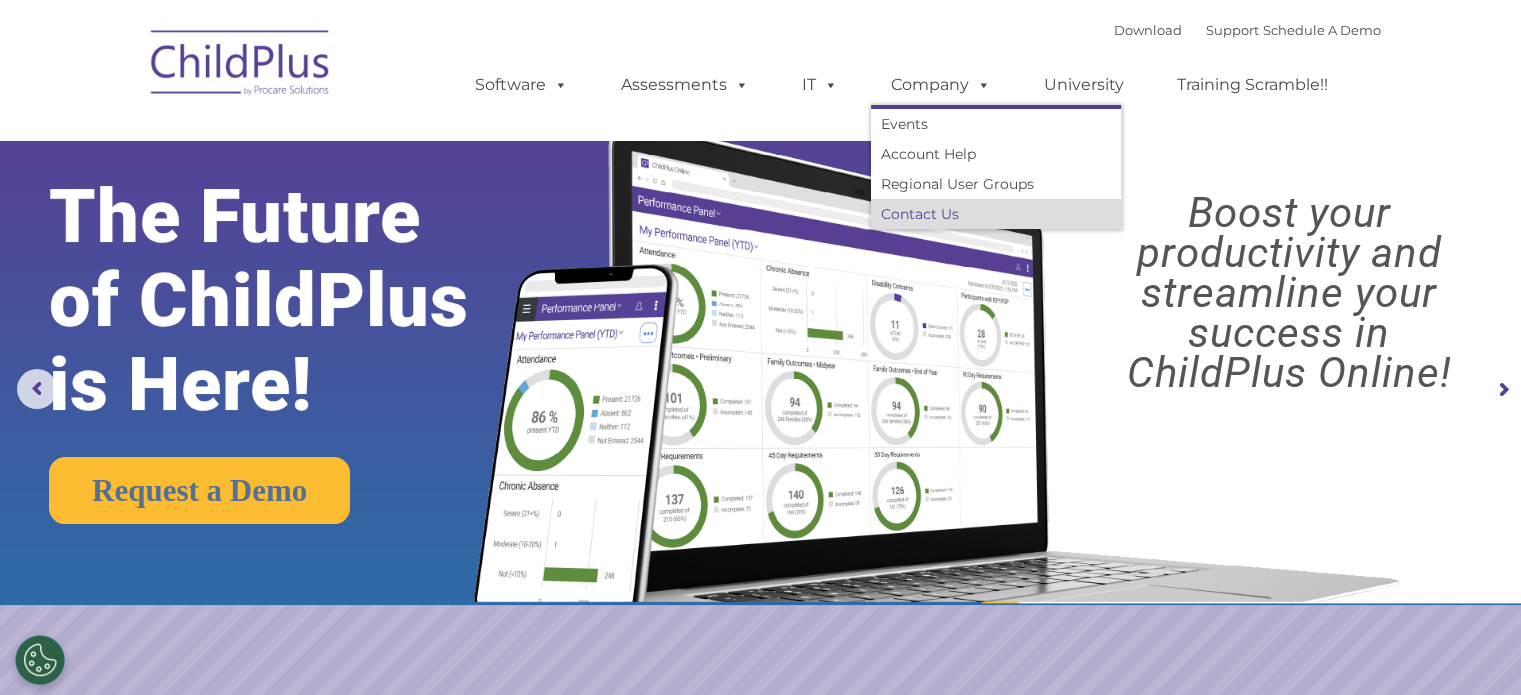 click on "Contact Us" at bounding box center [996, 214] 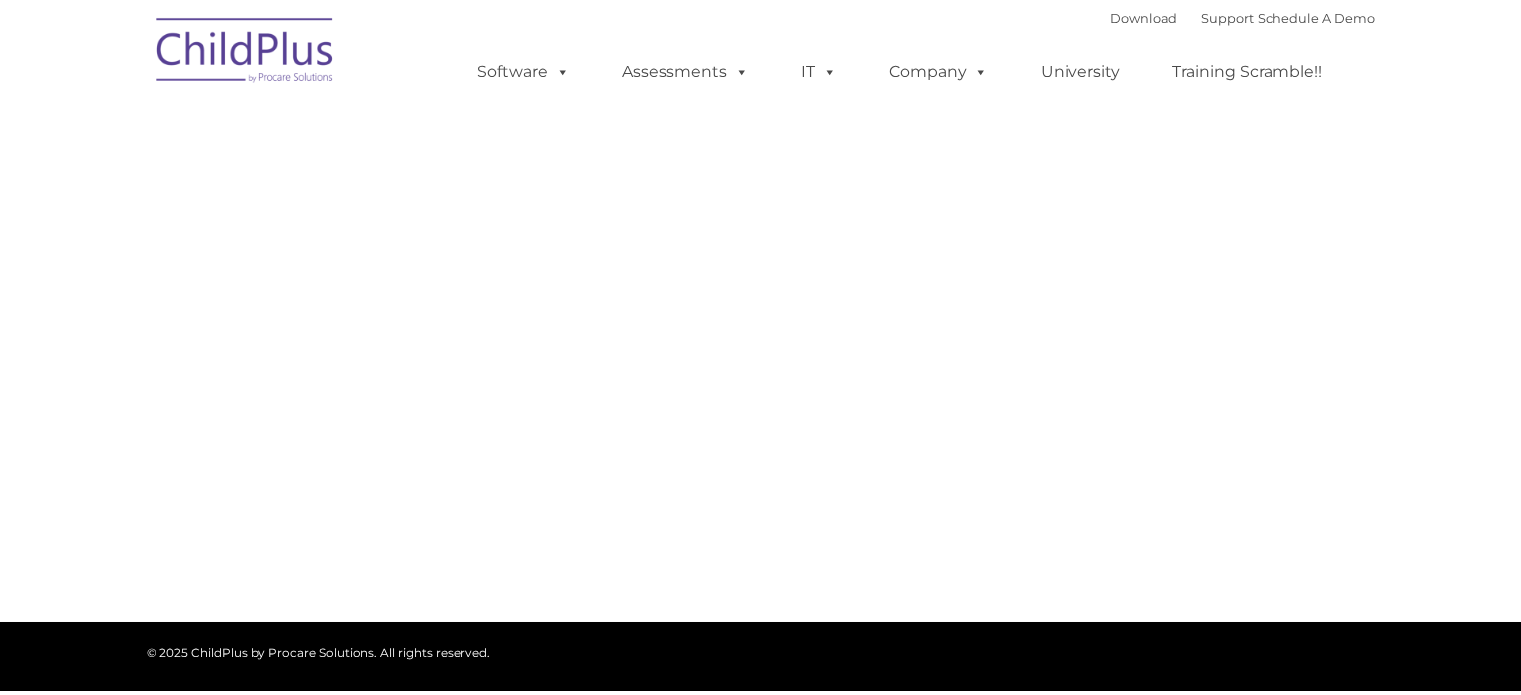 scroll, scrollTop: 0, scrollLeft: 0, axis: both 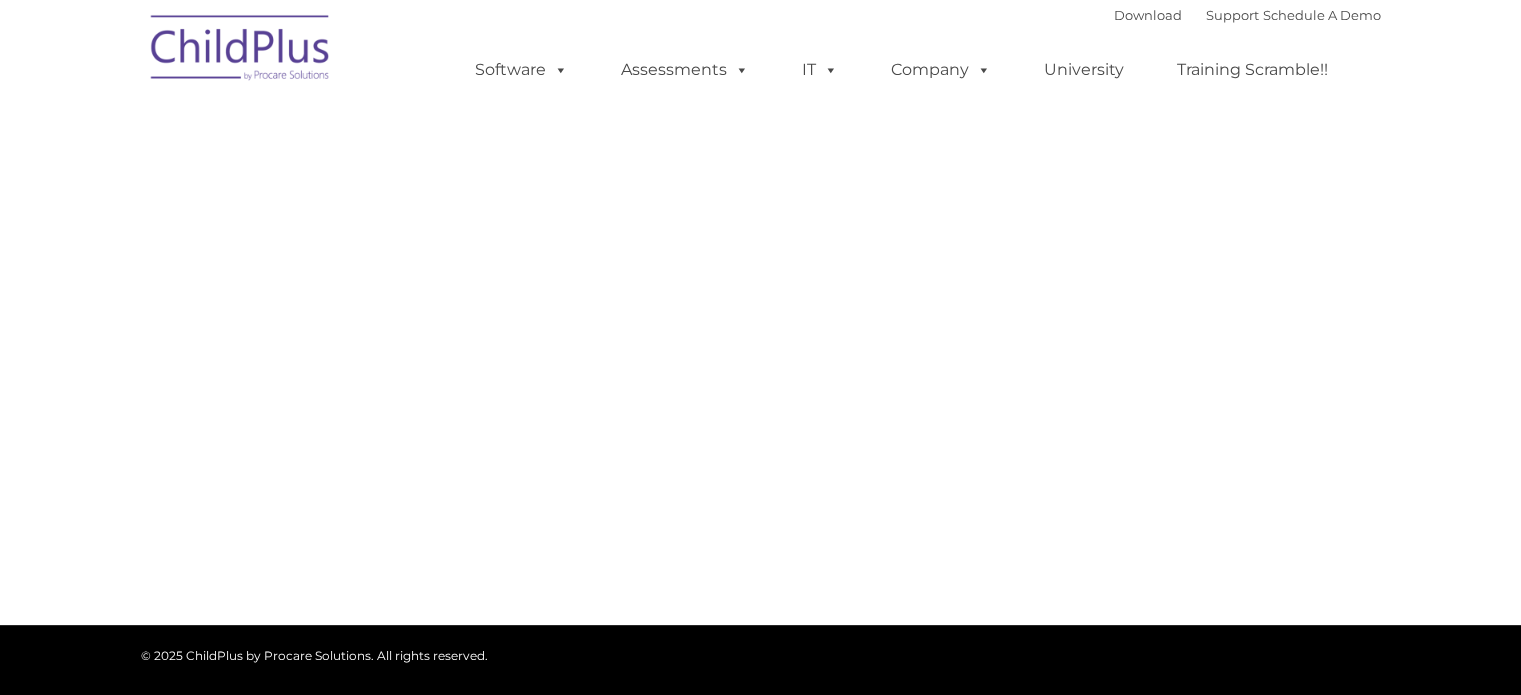 select on "MEDIUM" 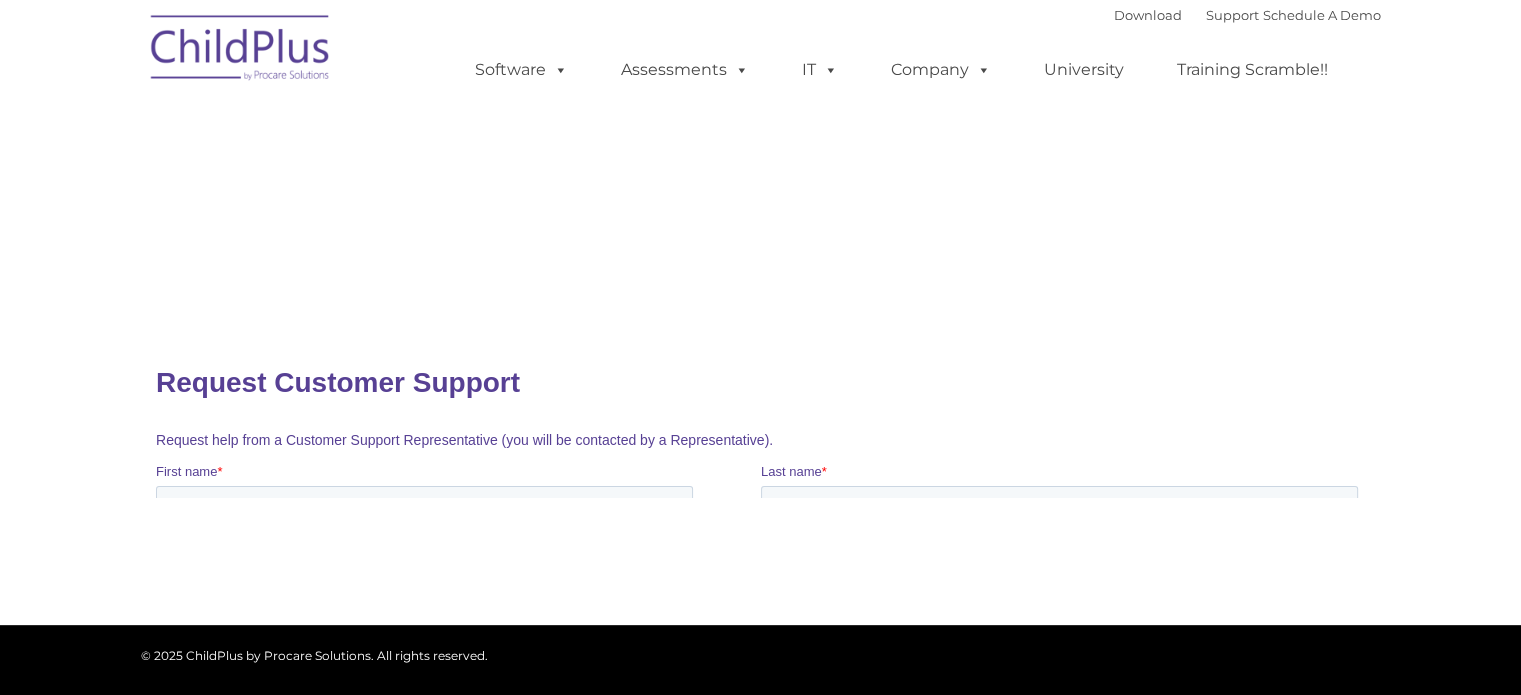 scroll, scrollTop: 0, scrollLeft: 0, axis: both 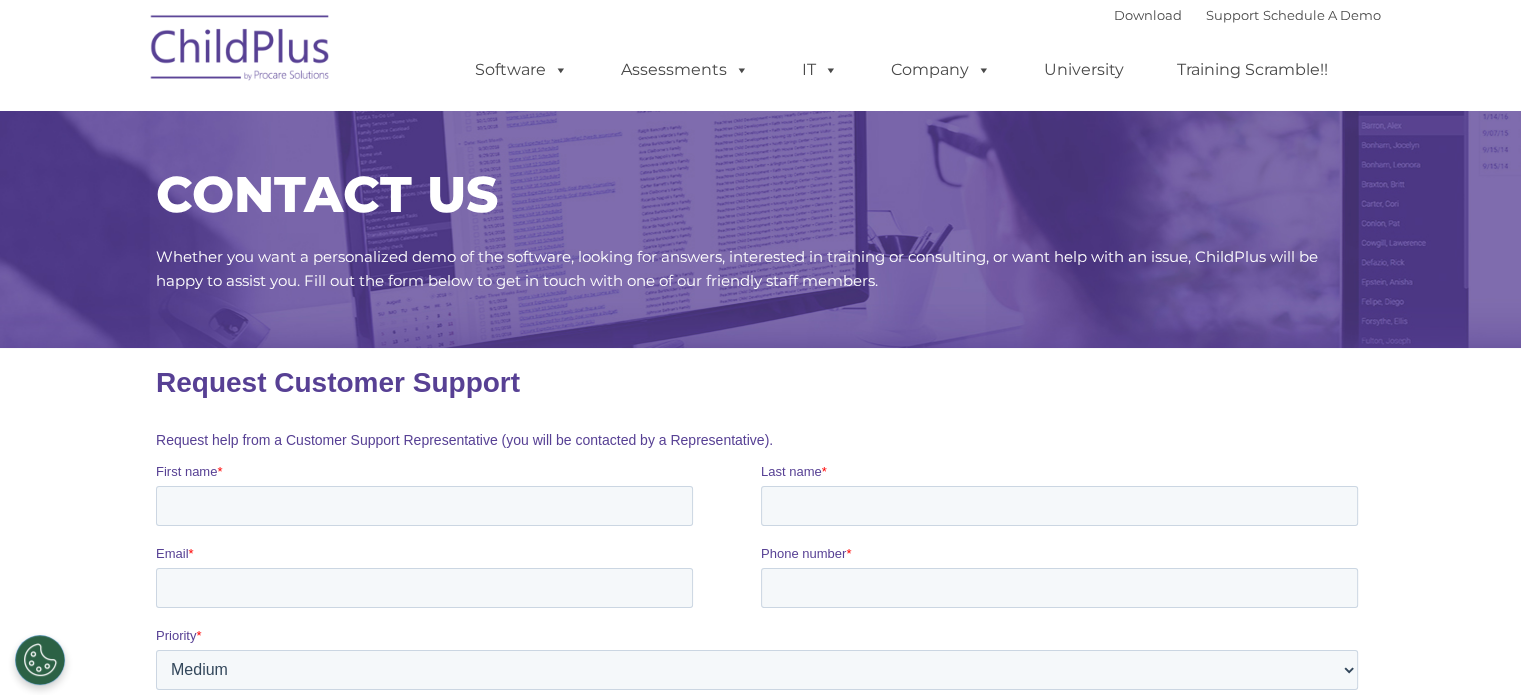 click at bounding box center [241, 51] 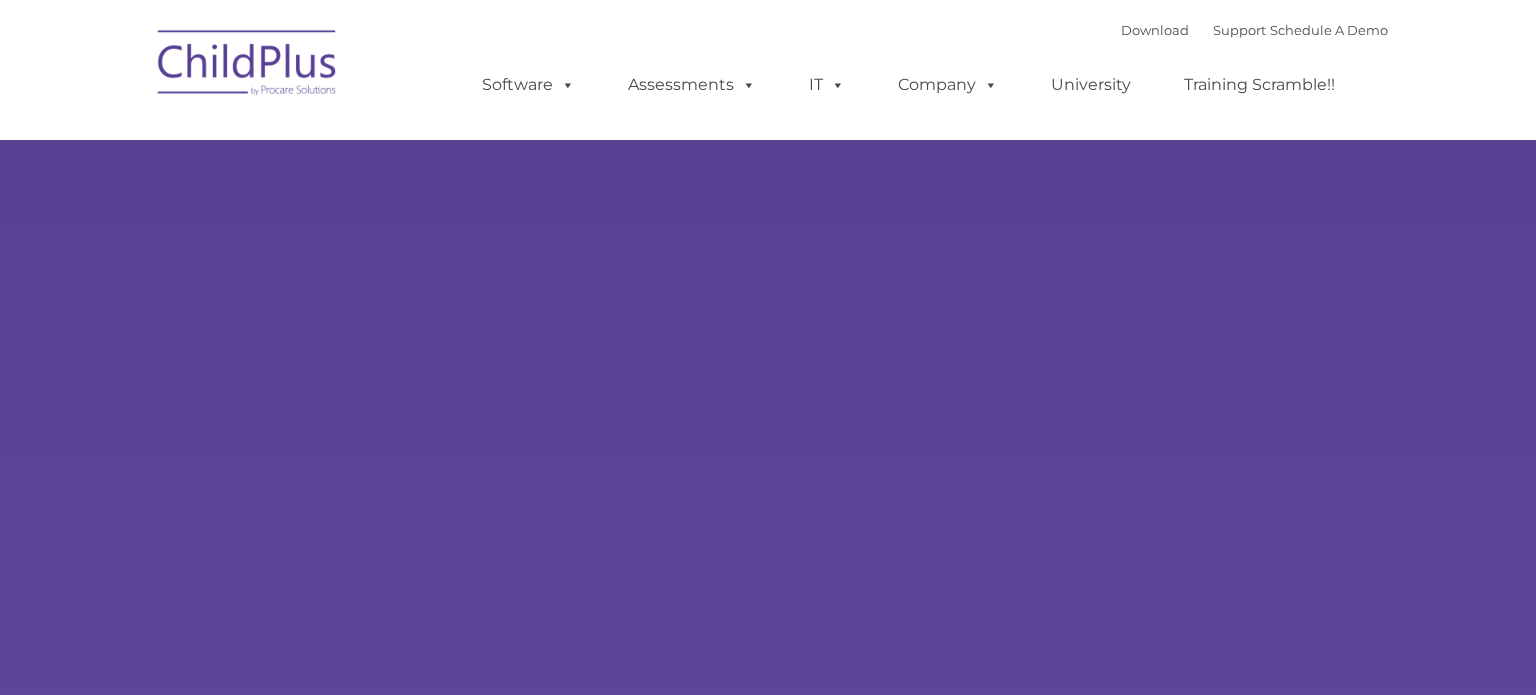 type on "" 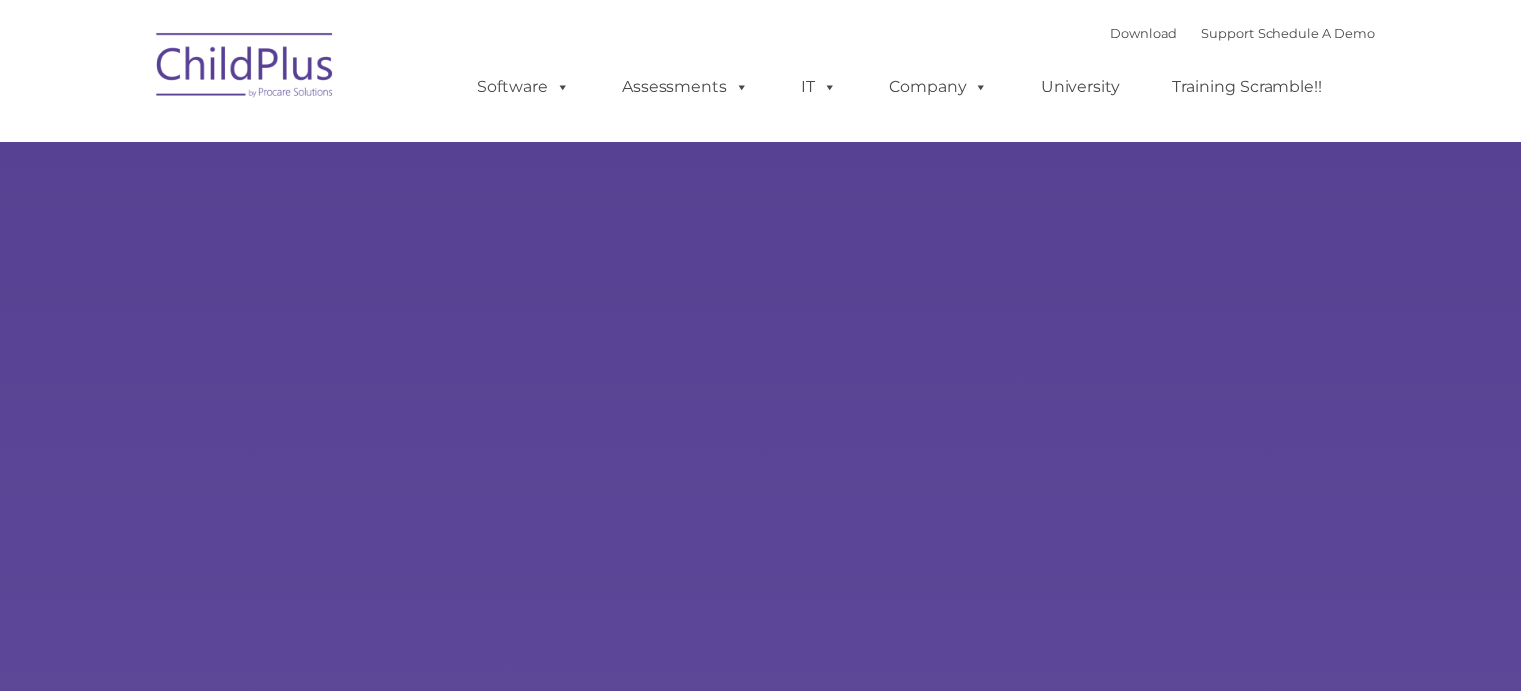 scroll, scrollTop: 0, scrollLeft: 0, axis: both 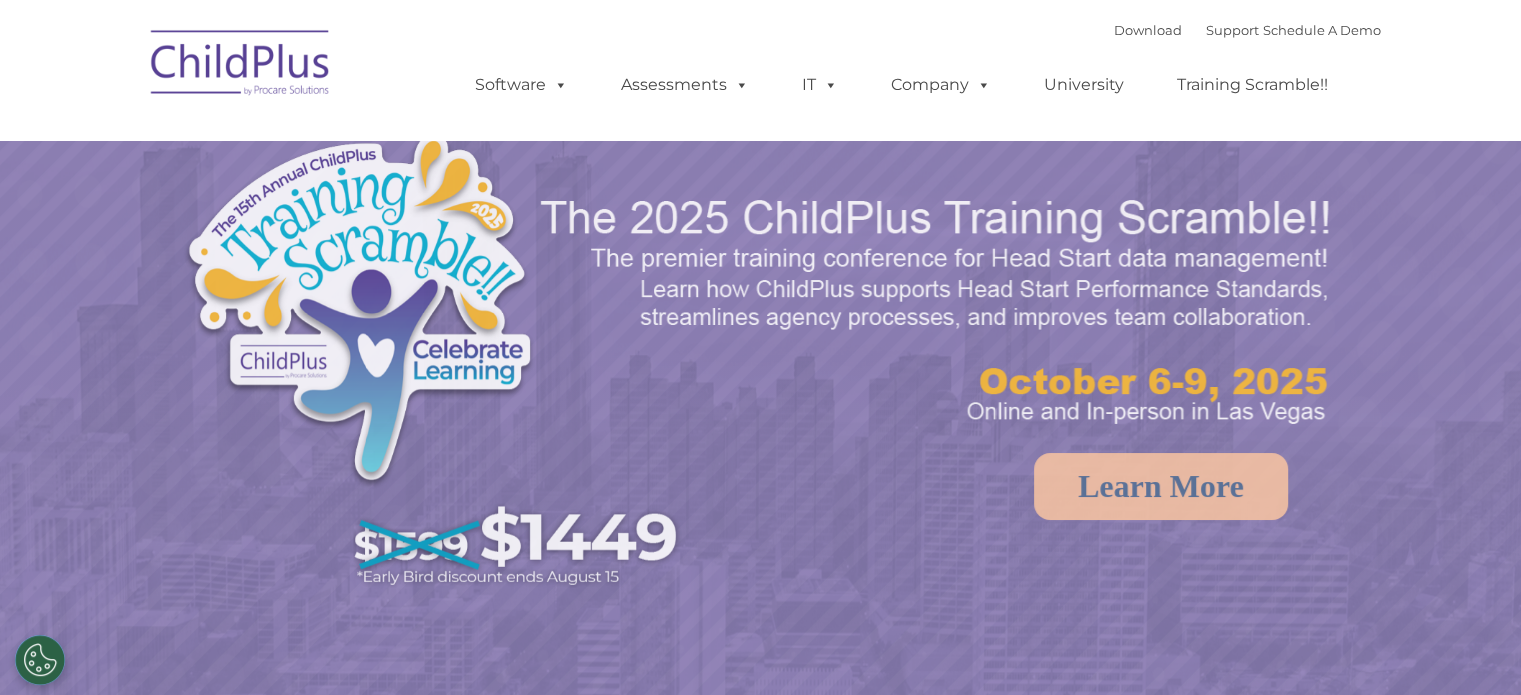 select on "MEDIUM" 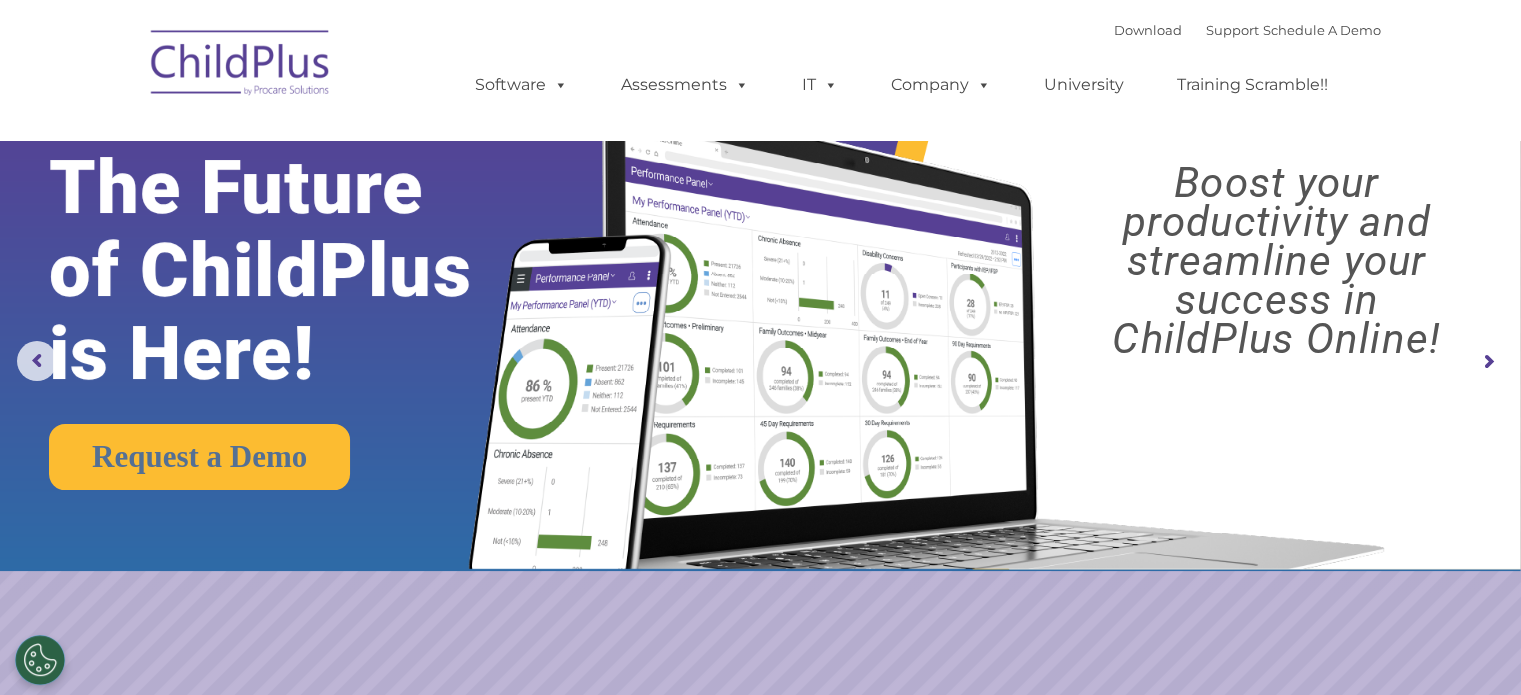 scroll, scrollTop: 0, scrollLeft: 0, axis: both 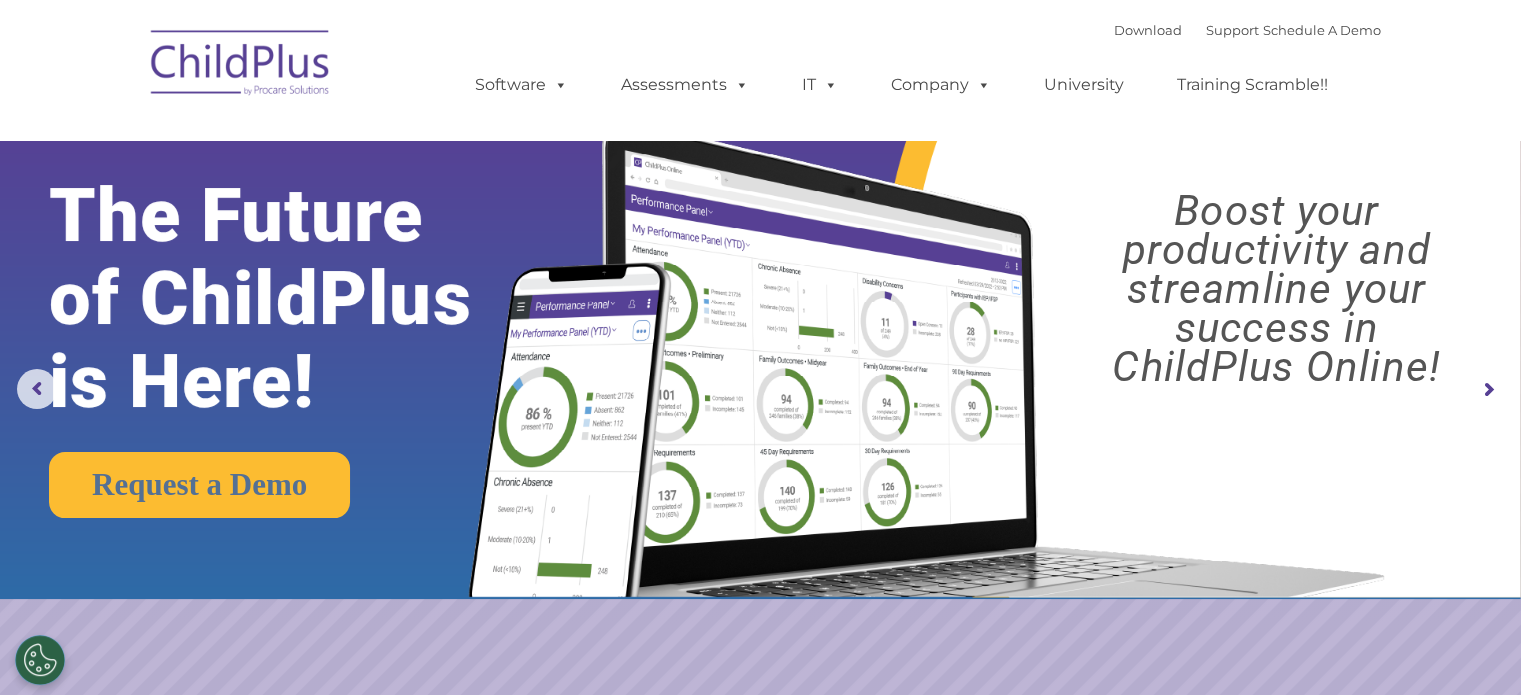 click 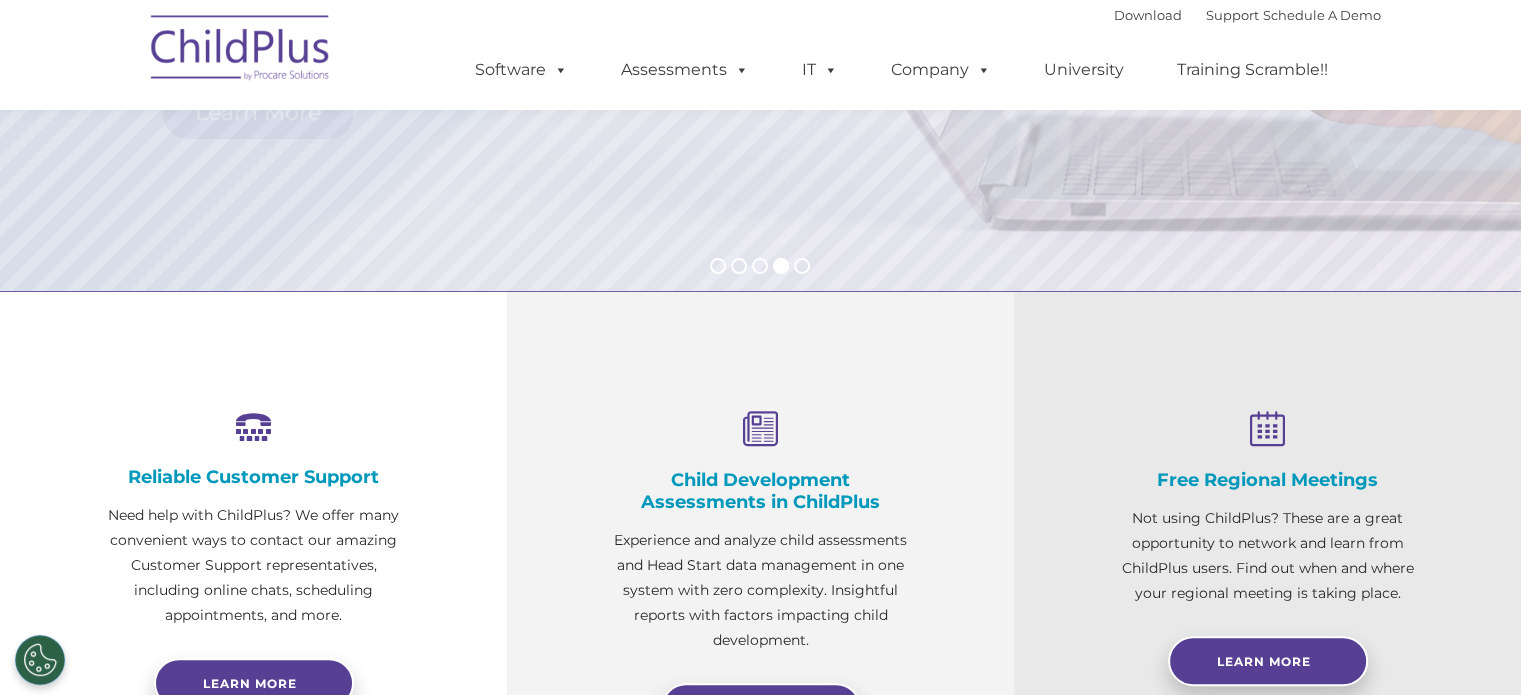 scroll, scrollTop: 488, scrollLeft: 0, axis: vertical 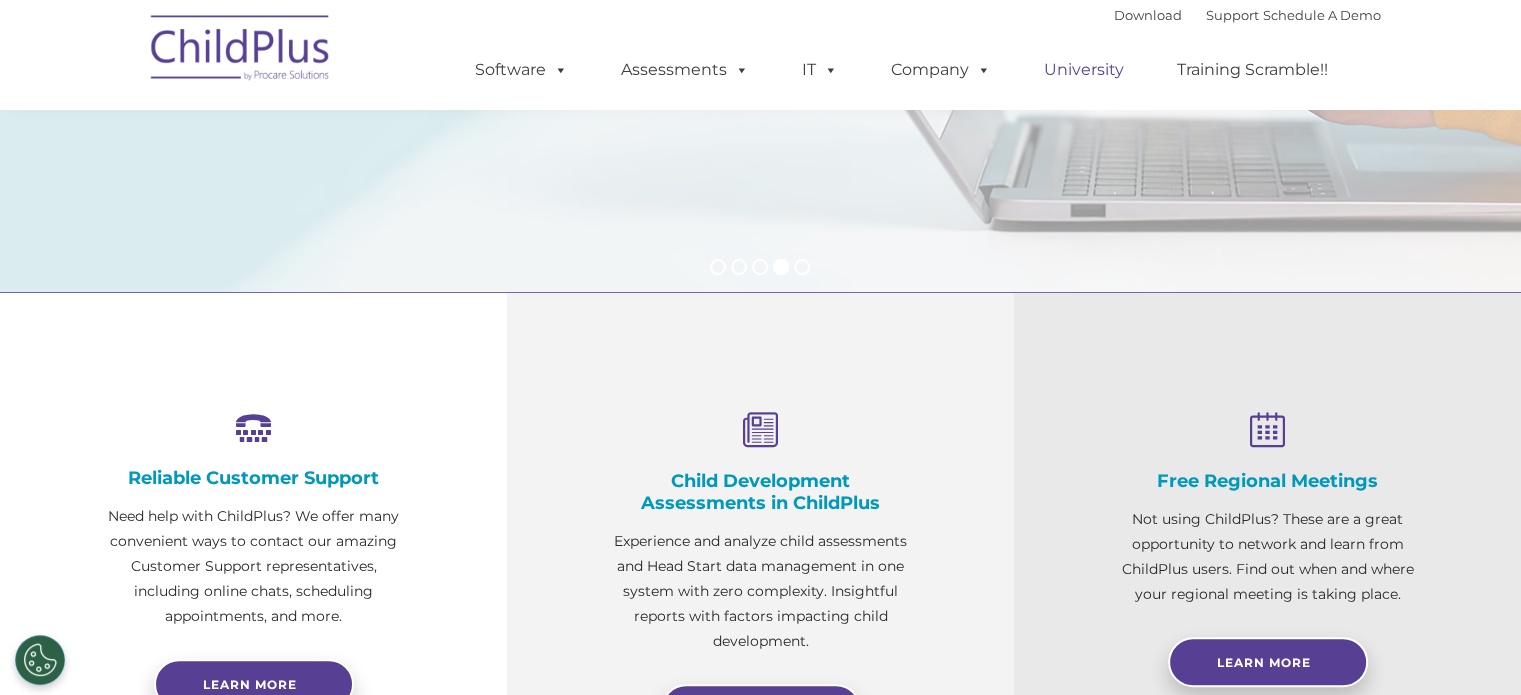click on "University" at bounding box center [1084, 70] 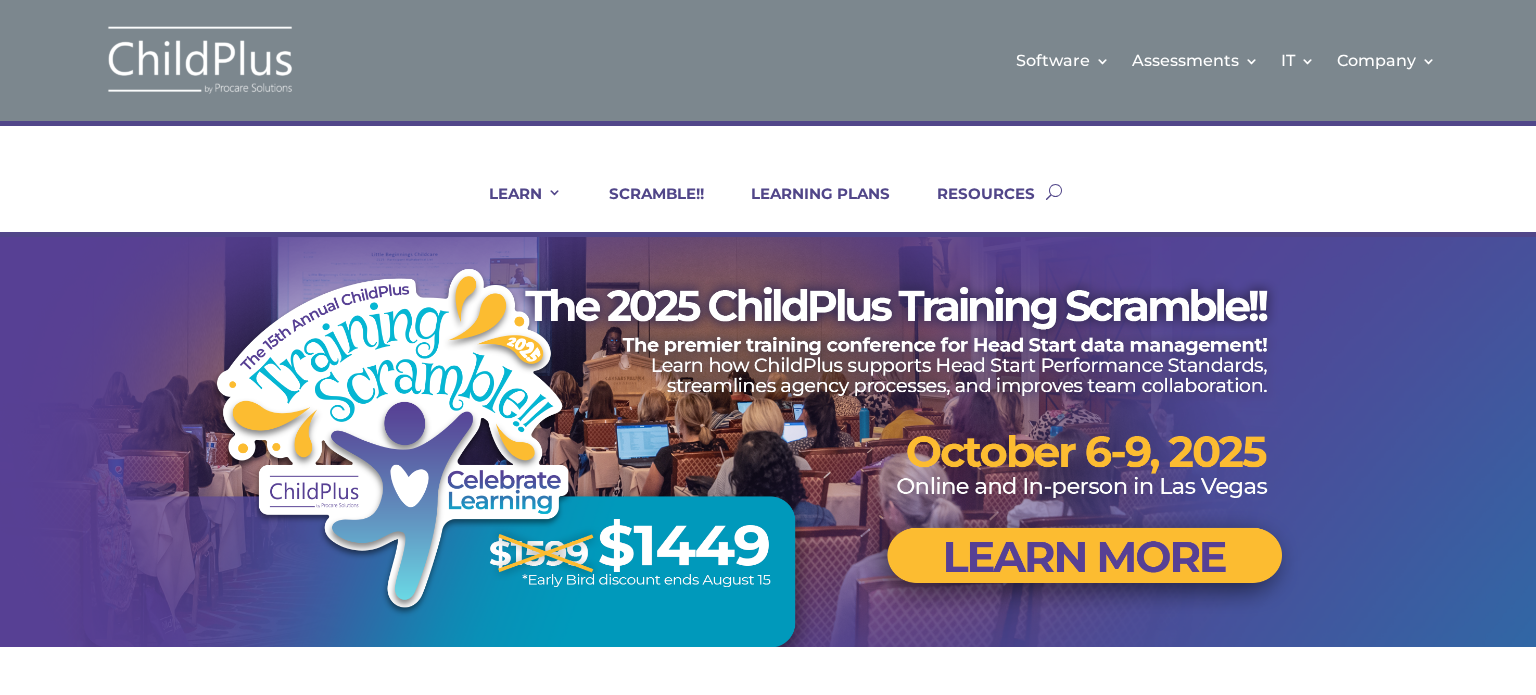 scroll, scrollTop: 0, scrollLeft: 0, axis: both 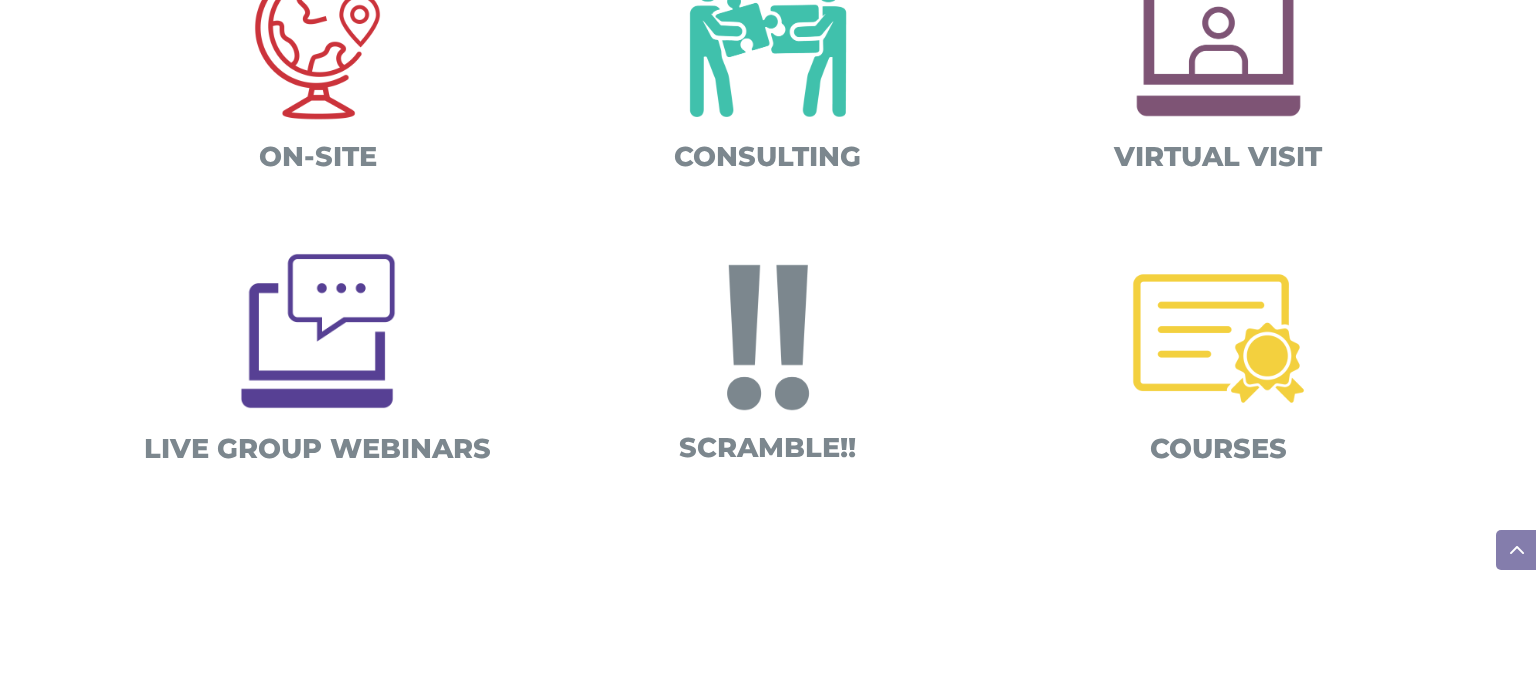 click at bounding box center (1218, 338) 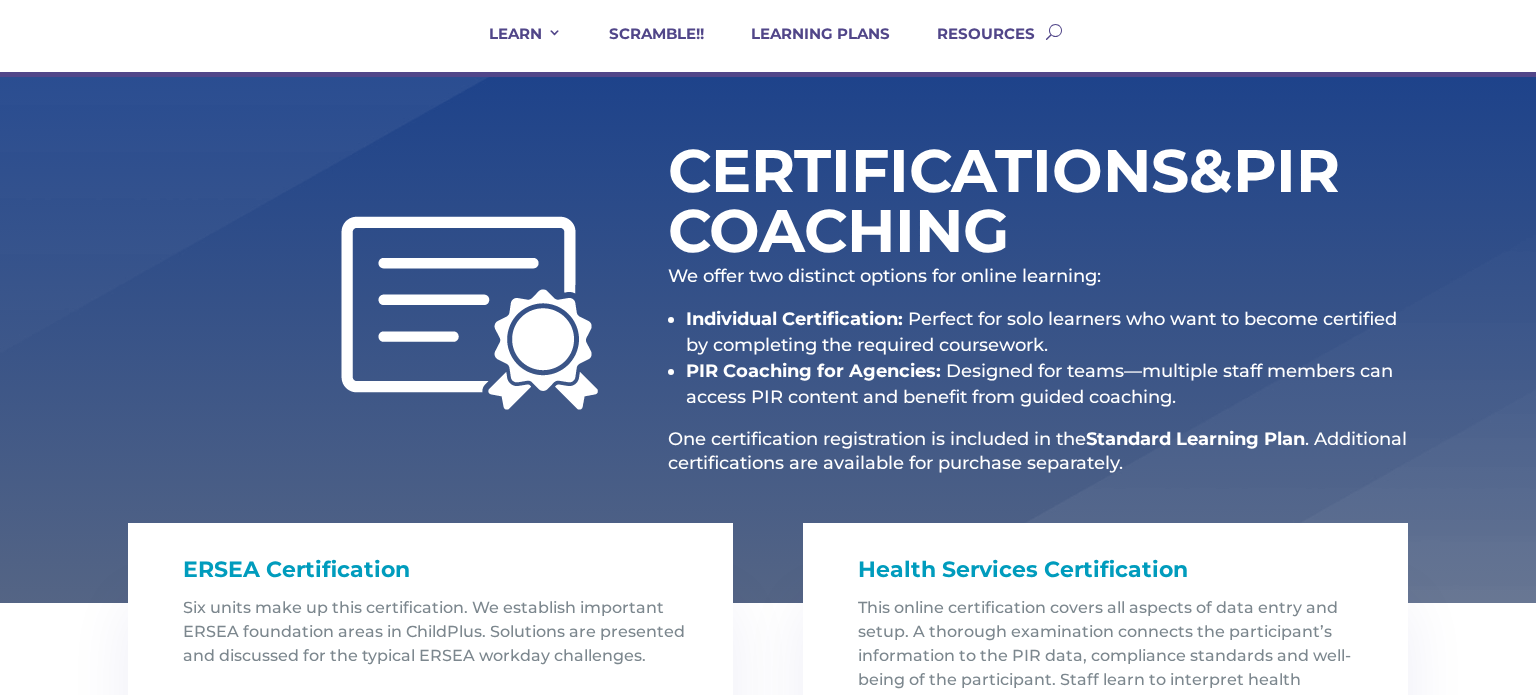 scroll, scrollTop: 0, scrollLeft: 0, axis: both 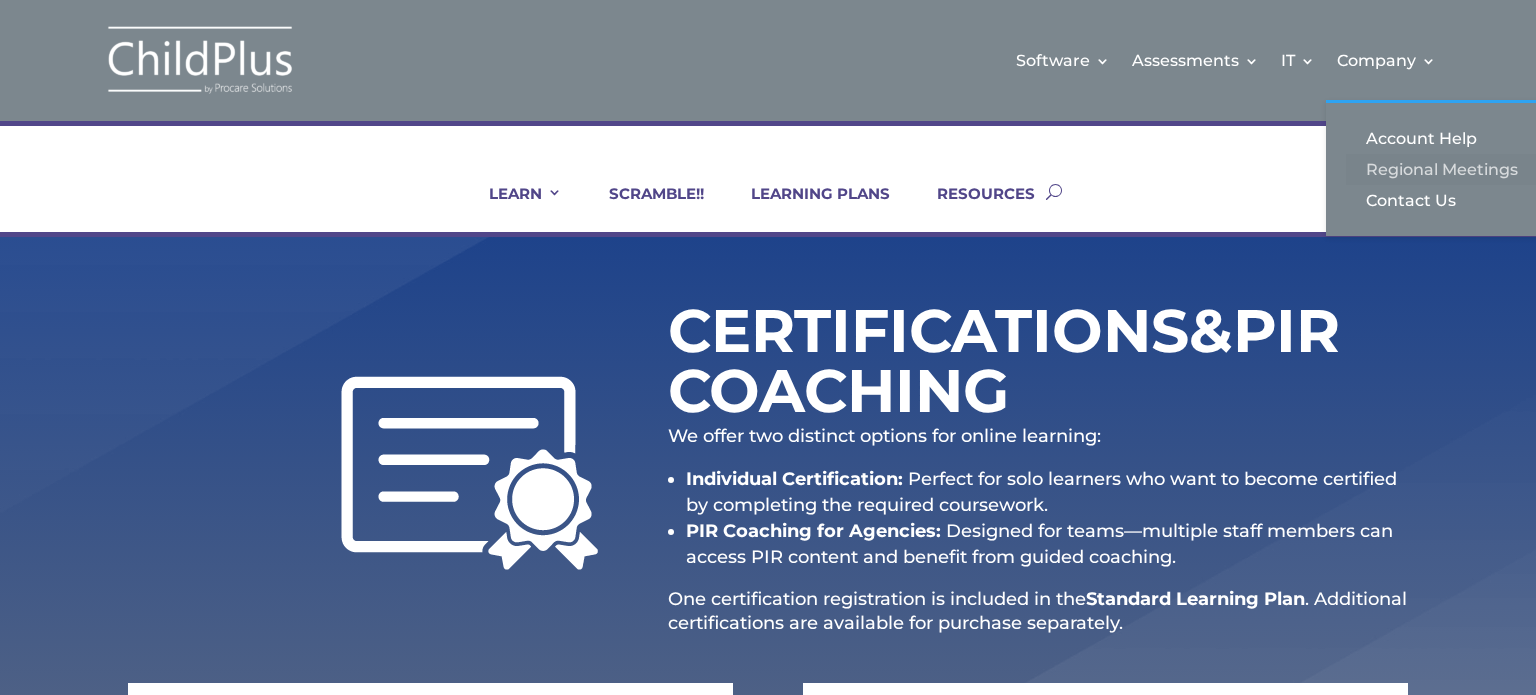 click on "Regional Meetings" at bounding box center (1446, 169) 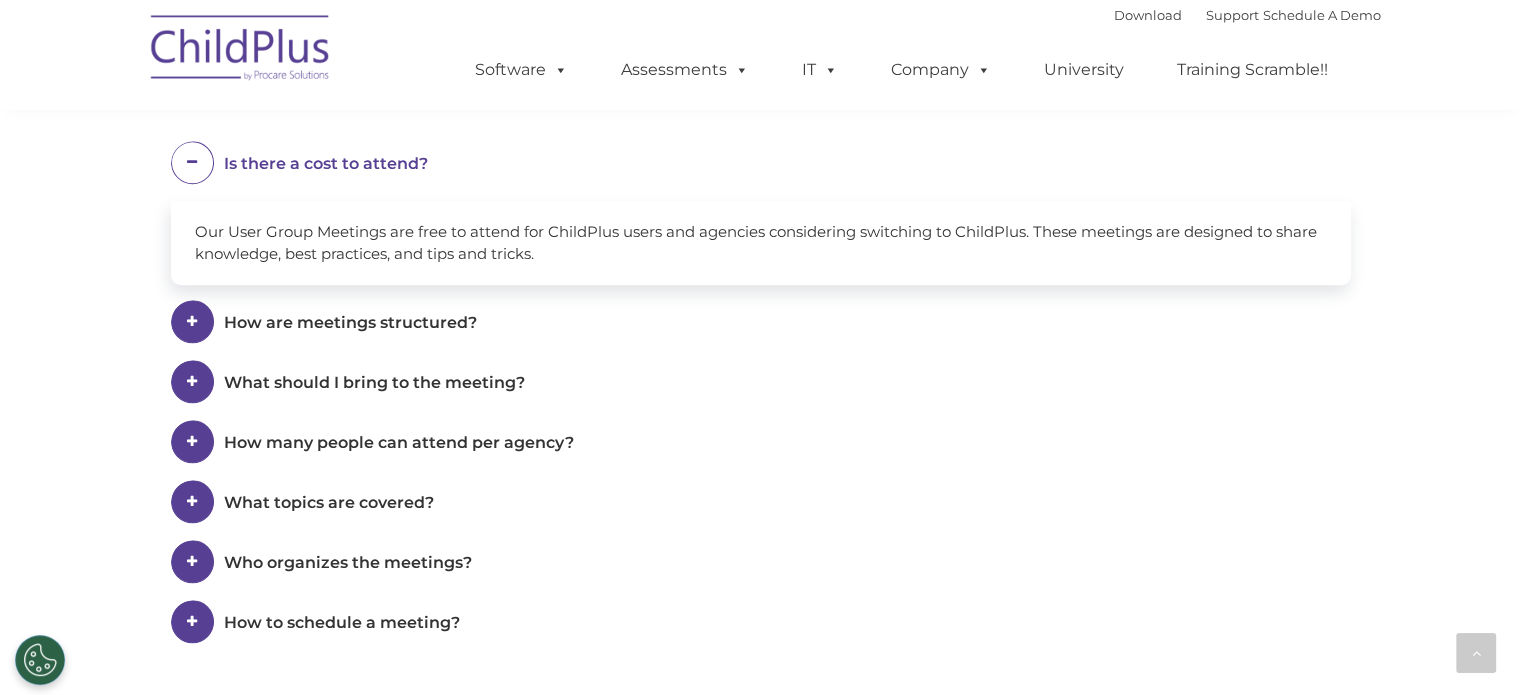 scroll, scrollTop: 1108, scrollLeft: 0, axis: vertical 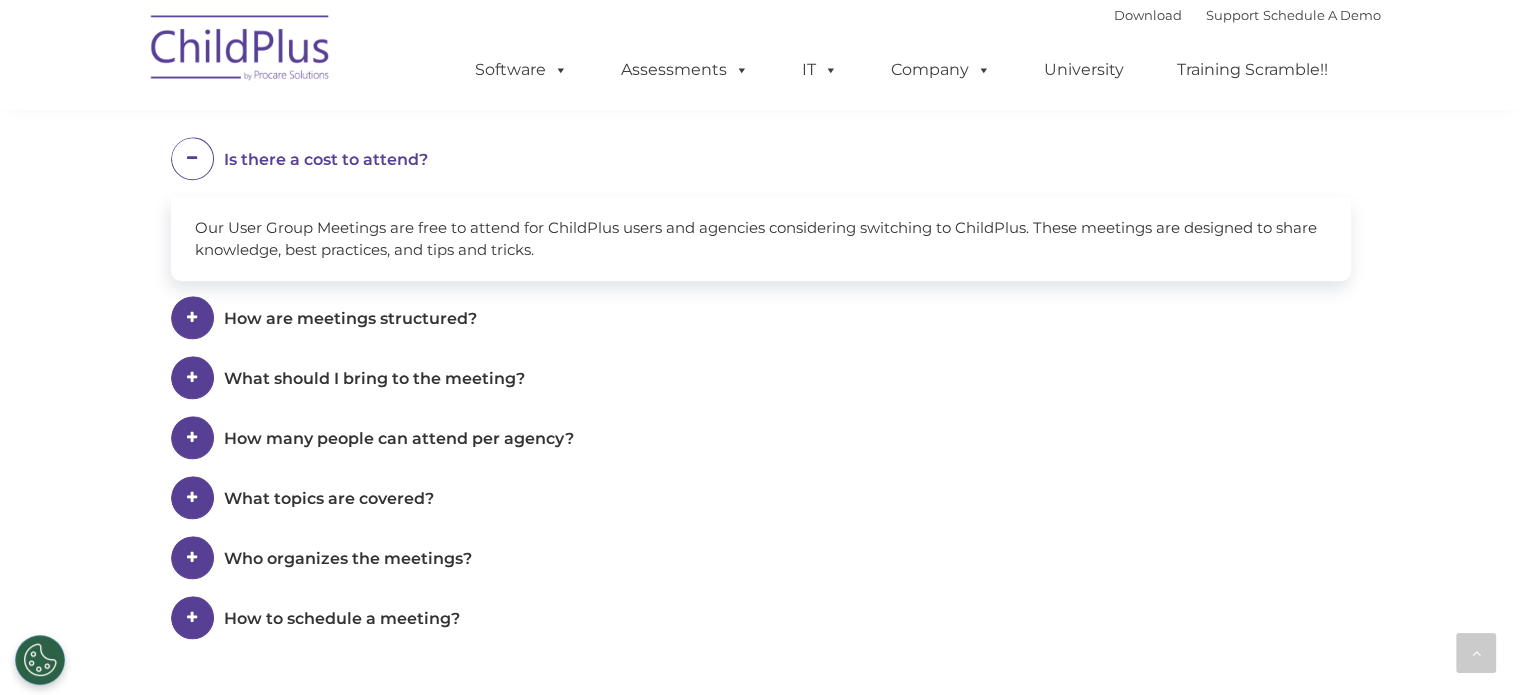 click at bounding box center [0, 0] 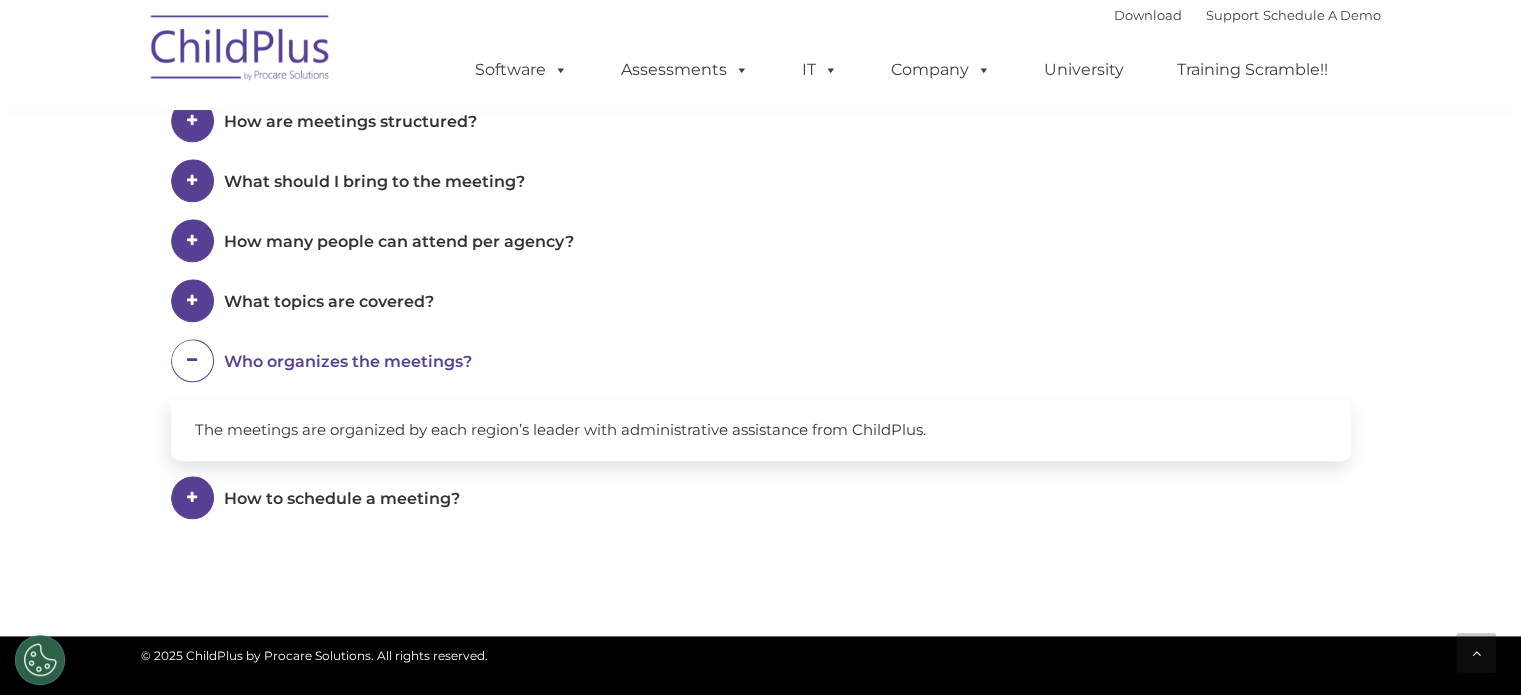scroll, scrollTop: 1209, scrollLeft: 0, axis: vertical 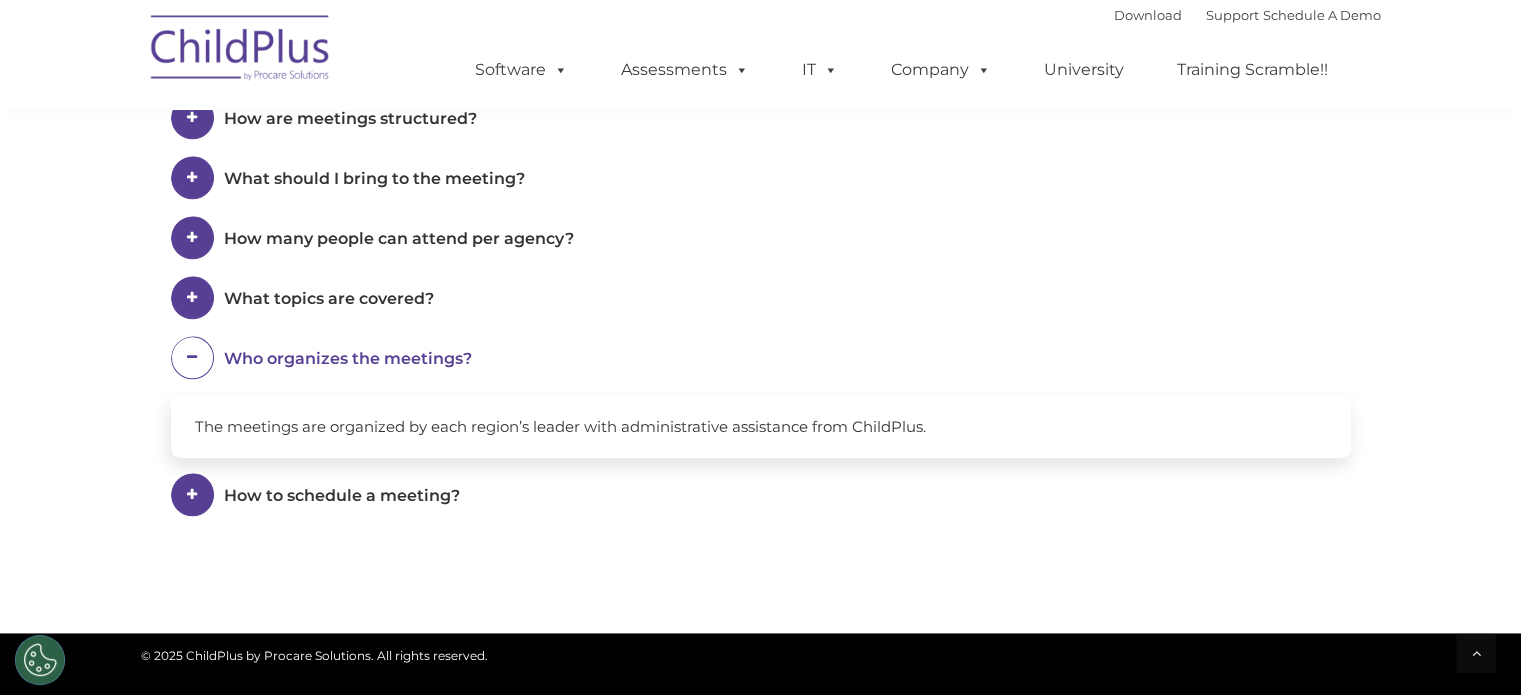 click on "How to schedule a meeting?" at bounding box center (326, 58) 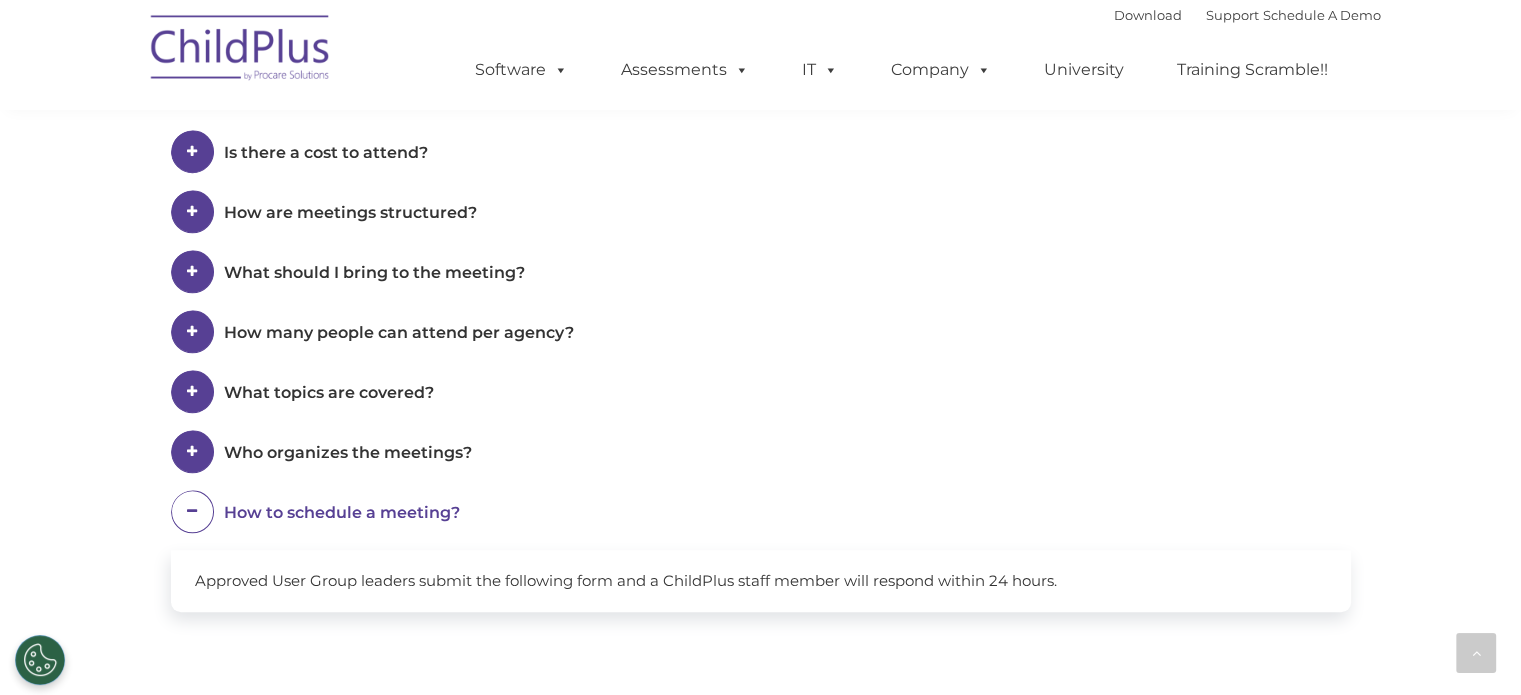 scroll, scrollTop: 1113, scrollLeft: 0, axis: vertical 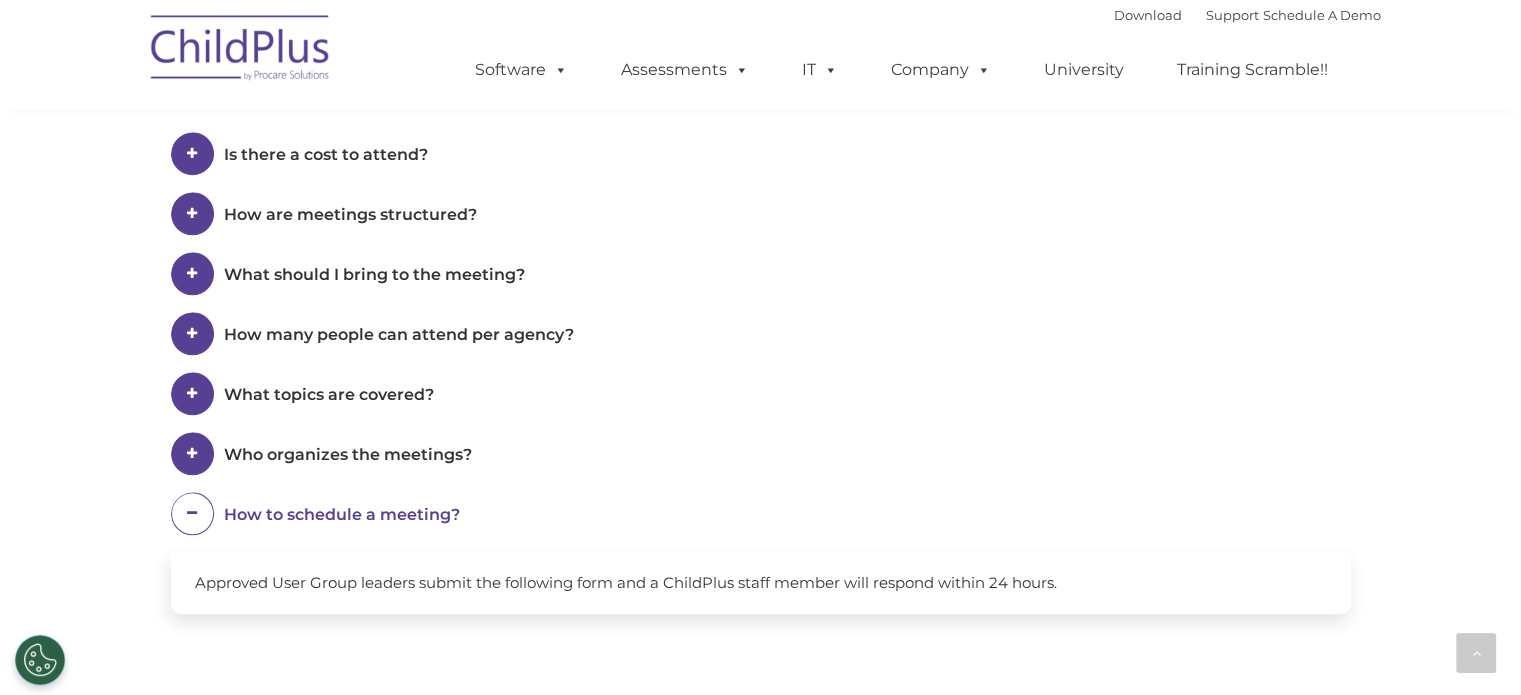 click on "Is there a cost to attend?" at bounding box center (326, 154) 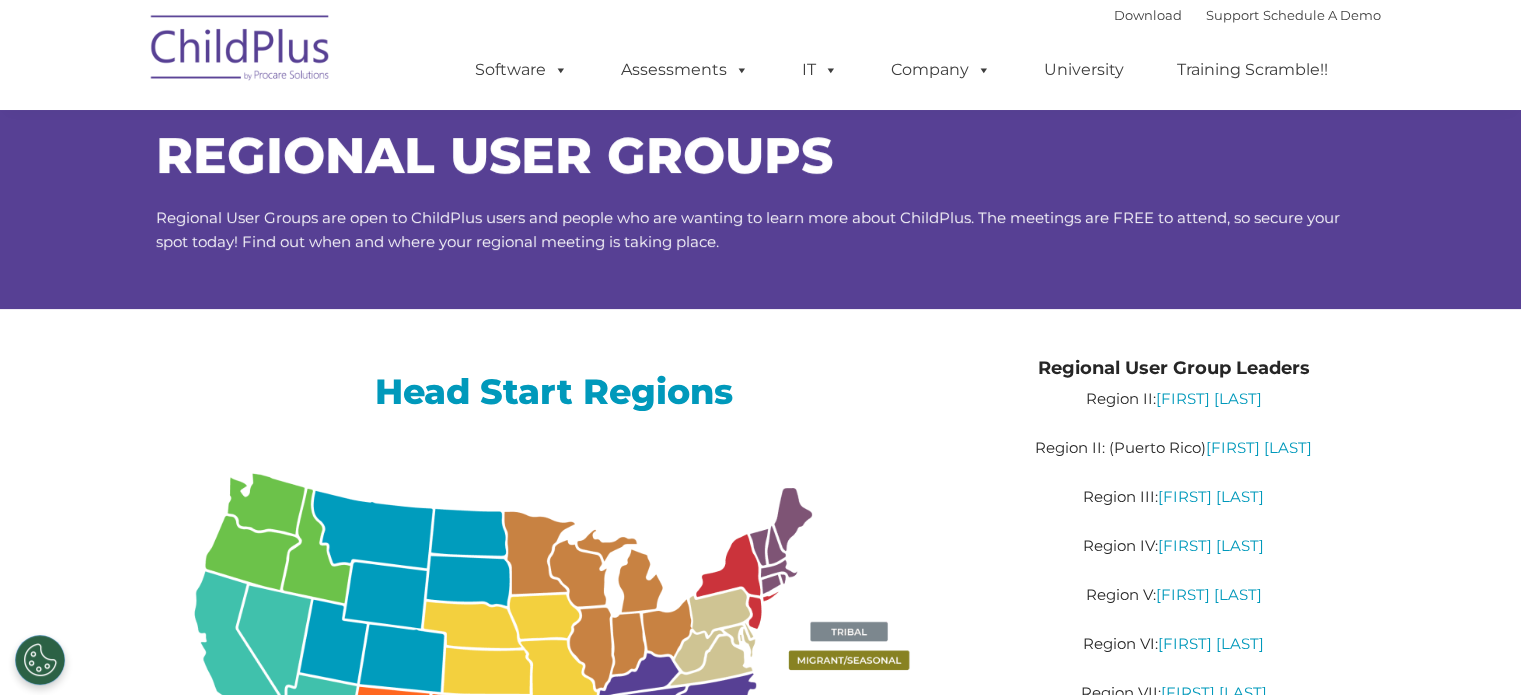scroll, scrollTop: 0, scrollLeft: 0, axis: both 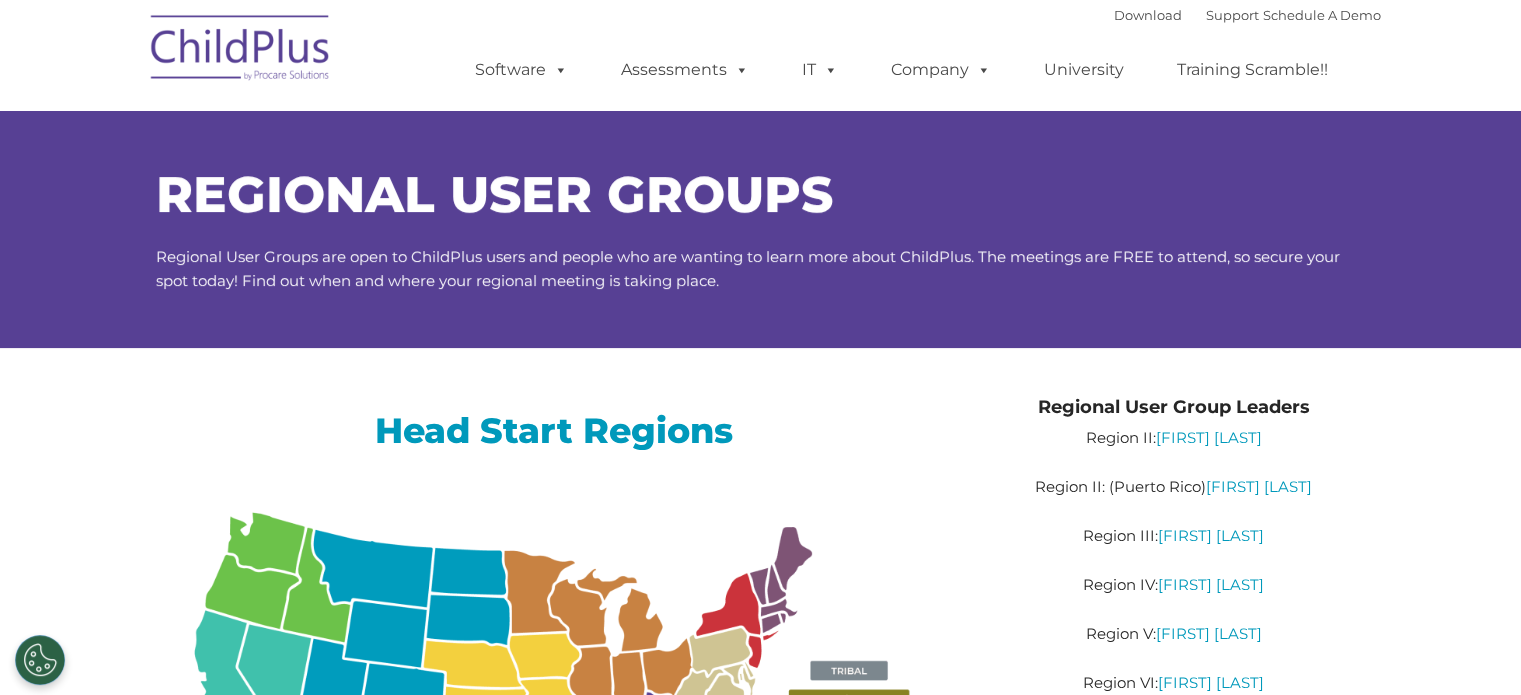 click on "Download          Support      |     Schedule A Demo

MENU MENU Software
ChildPlus:  The original and most widely-used Head Start data management system with over 35 years of experience providing software, service, and support.
Learn More
Features
Schedule A Demo
Getting Started
Assessments
DRDP ©  in ChildPlus:
Learn More
DRDP Reports
Book a Discovery Call
Attend a Group Demo
DRDP FAQ" at bounding box center [760, 55] 